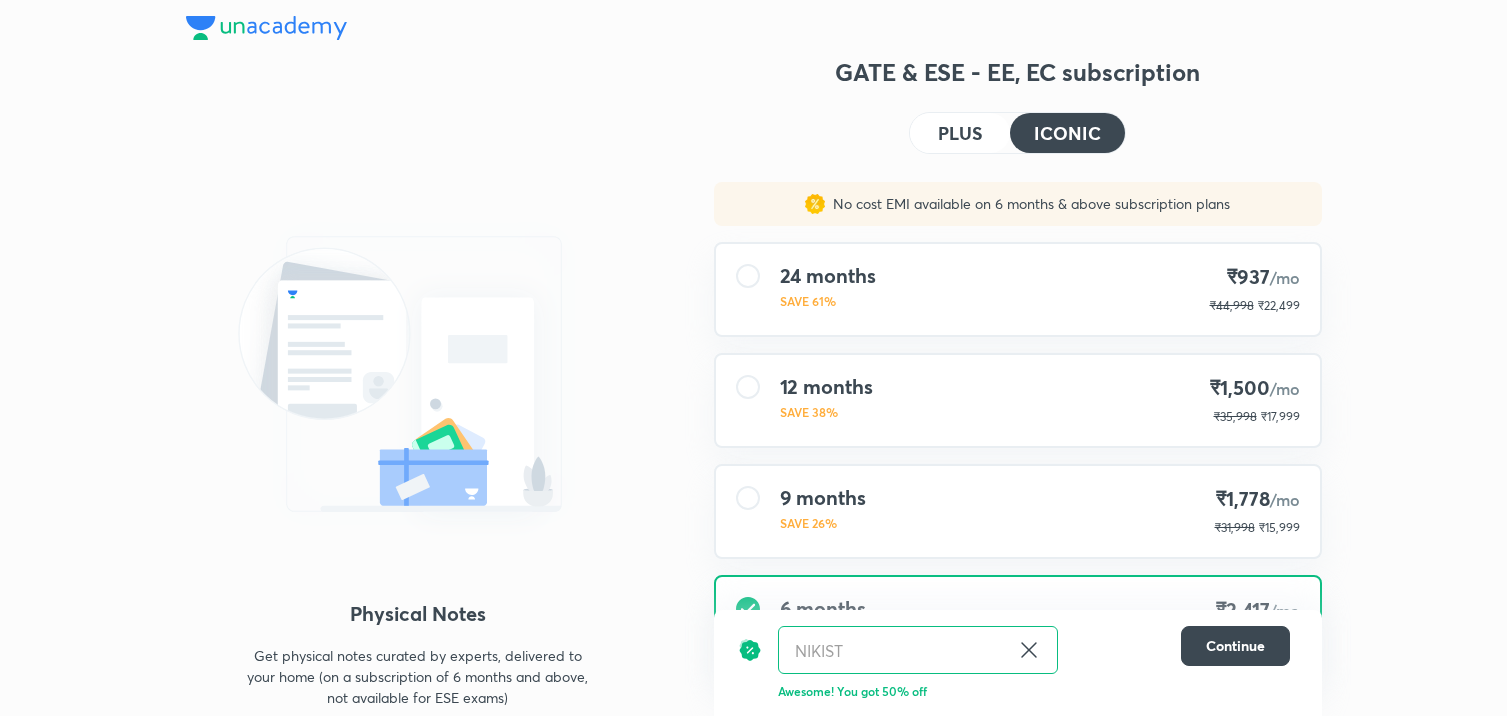scroll, scrollTop: 37, scrollLeft: 0, axis: vertical 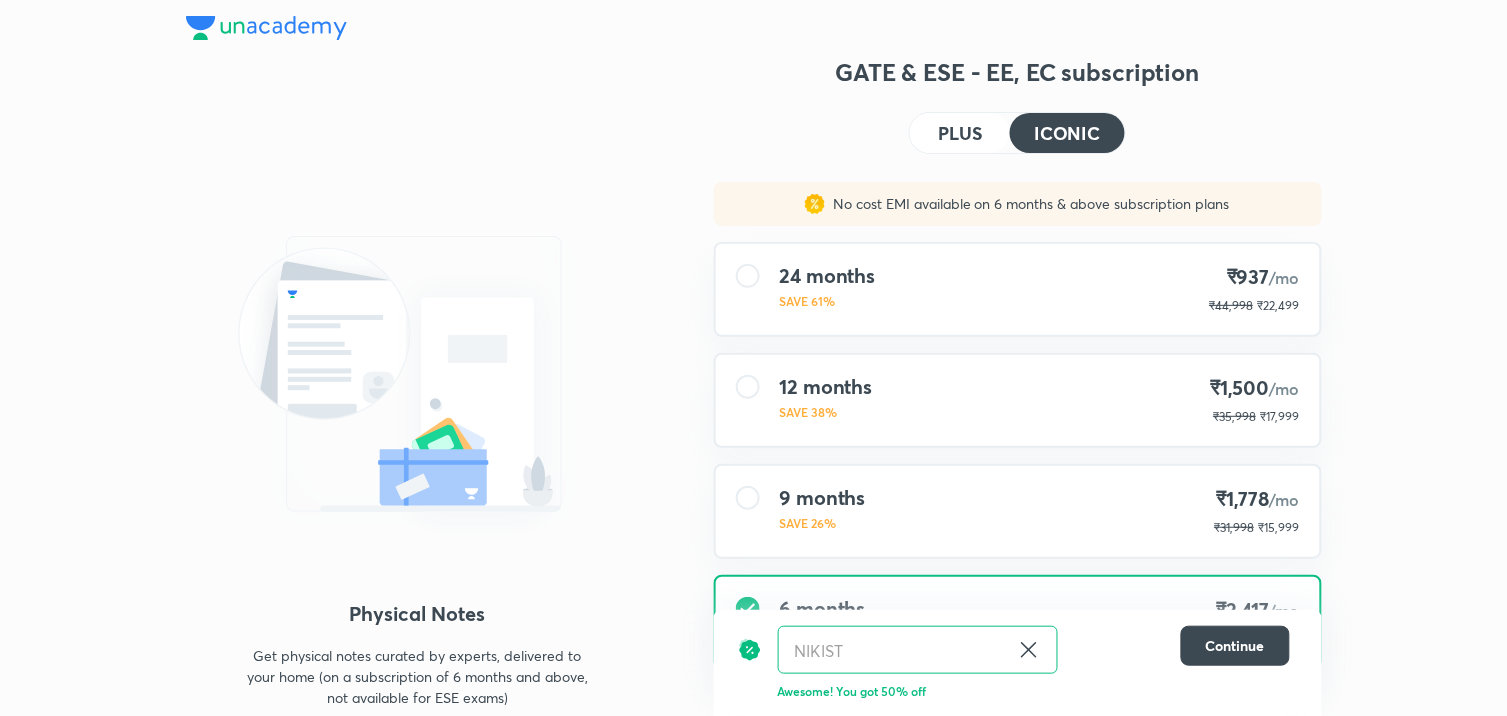 click at bounding box center (266, 28) 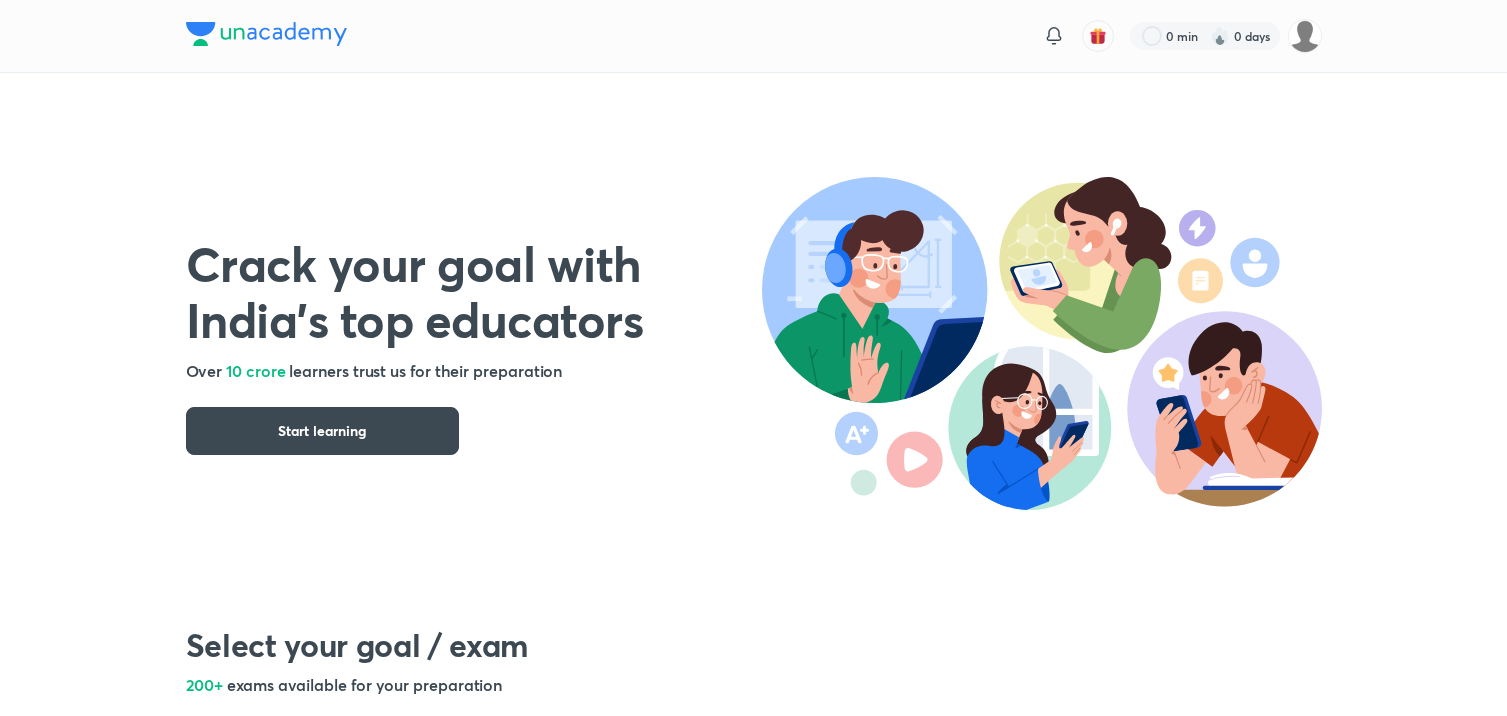 scroll, scrollTop: 0, scrollLeft: 0, axis: both 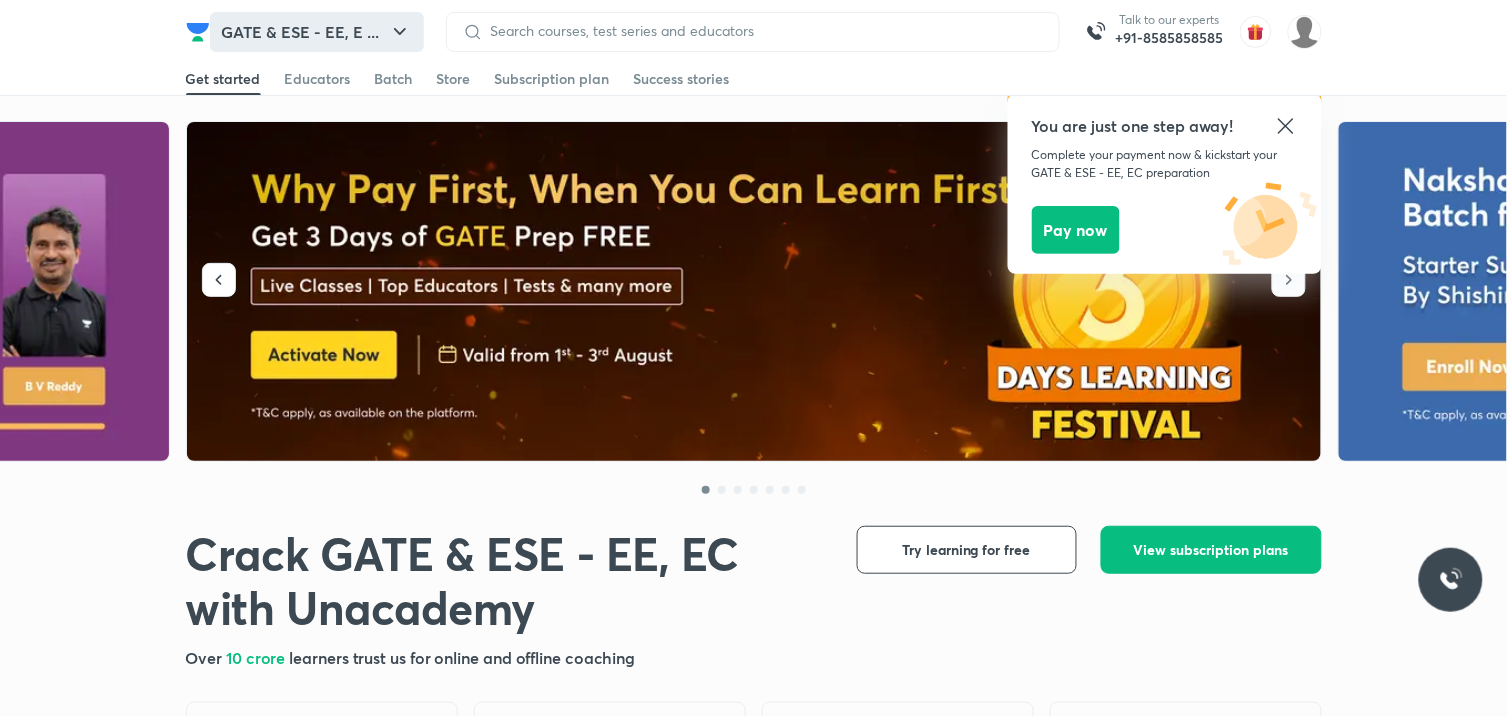 click on "GATE & ESE - EE, E ..." at bounding box center [317, 32] 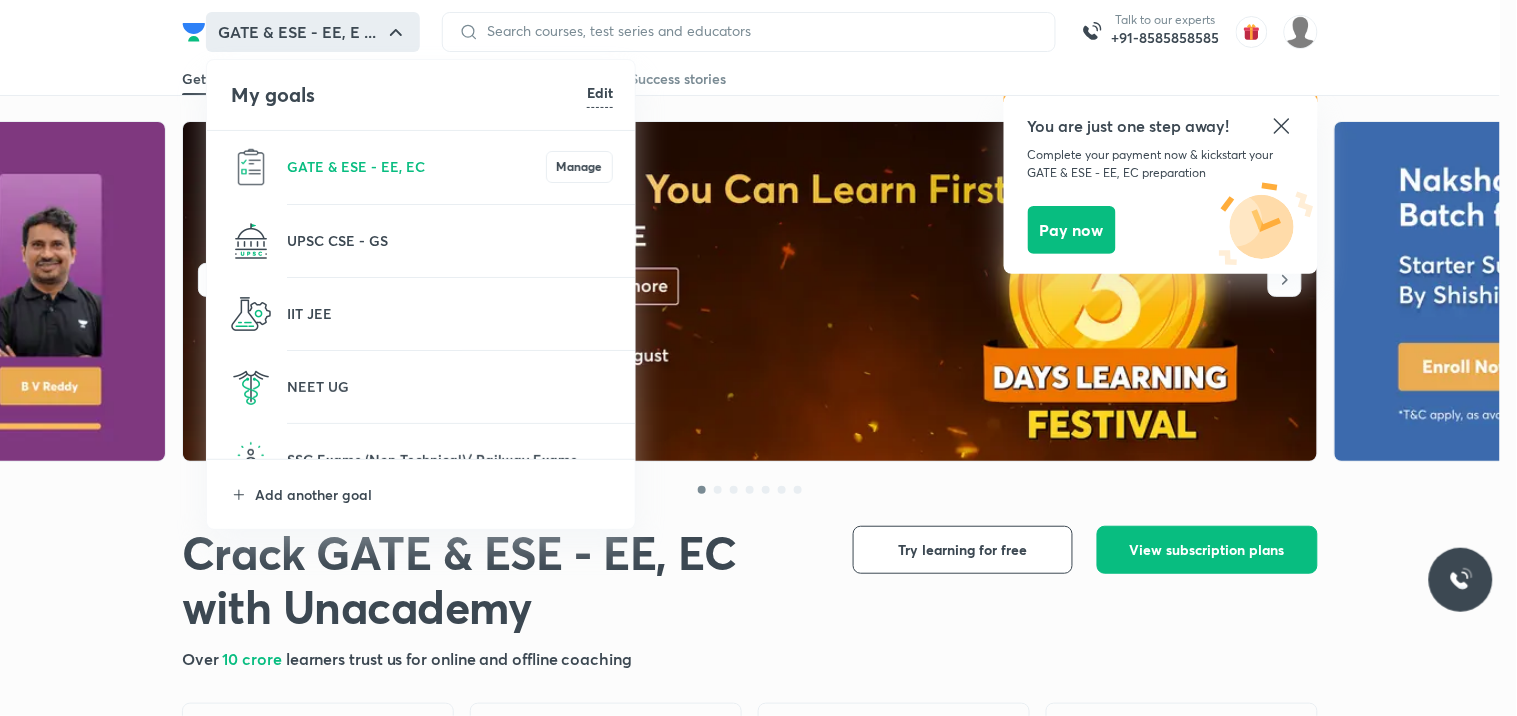 click on "UPSC CSE - GS" at bounding box center [422, 241] 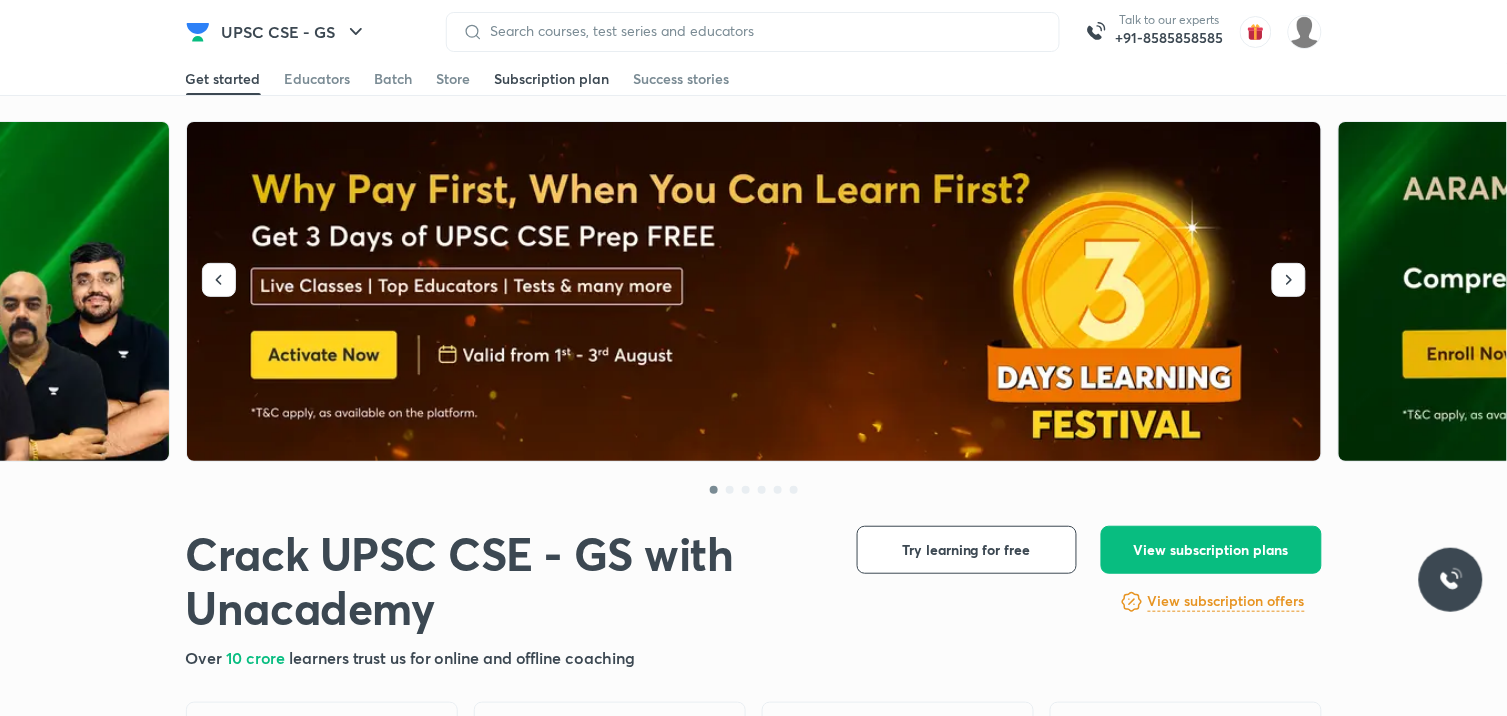 click on "Subscription plan" at bounding box center (552, 79) 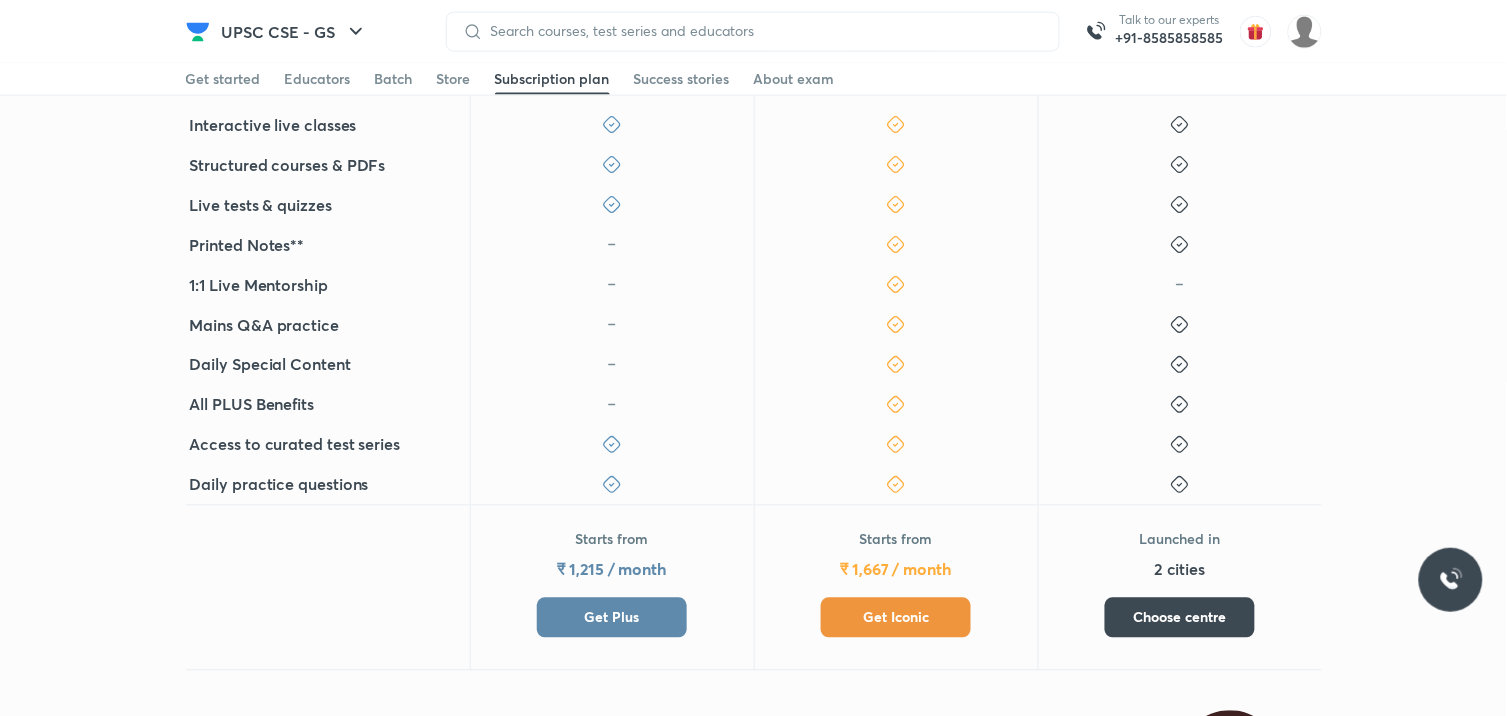 scroll, scrollTop: 666, scrollLeft: 0, axis: vertical 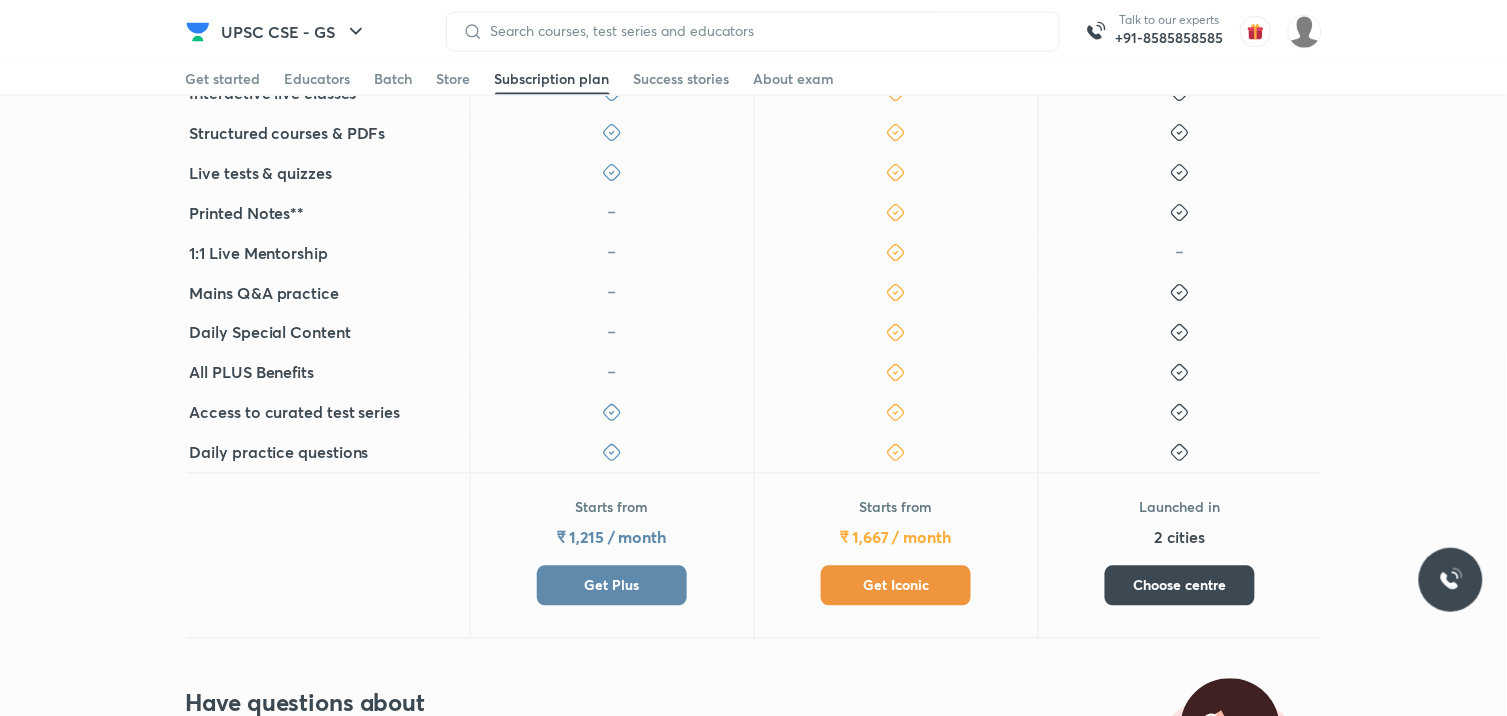 click on "Get Iconic" at bounding box center [896, 586] 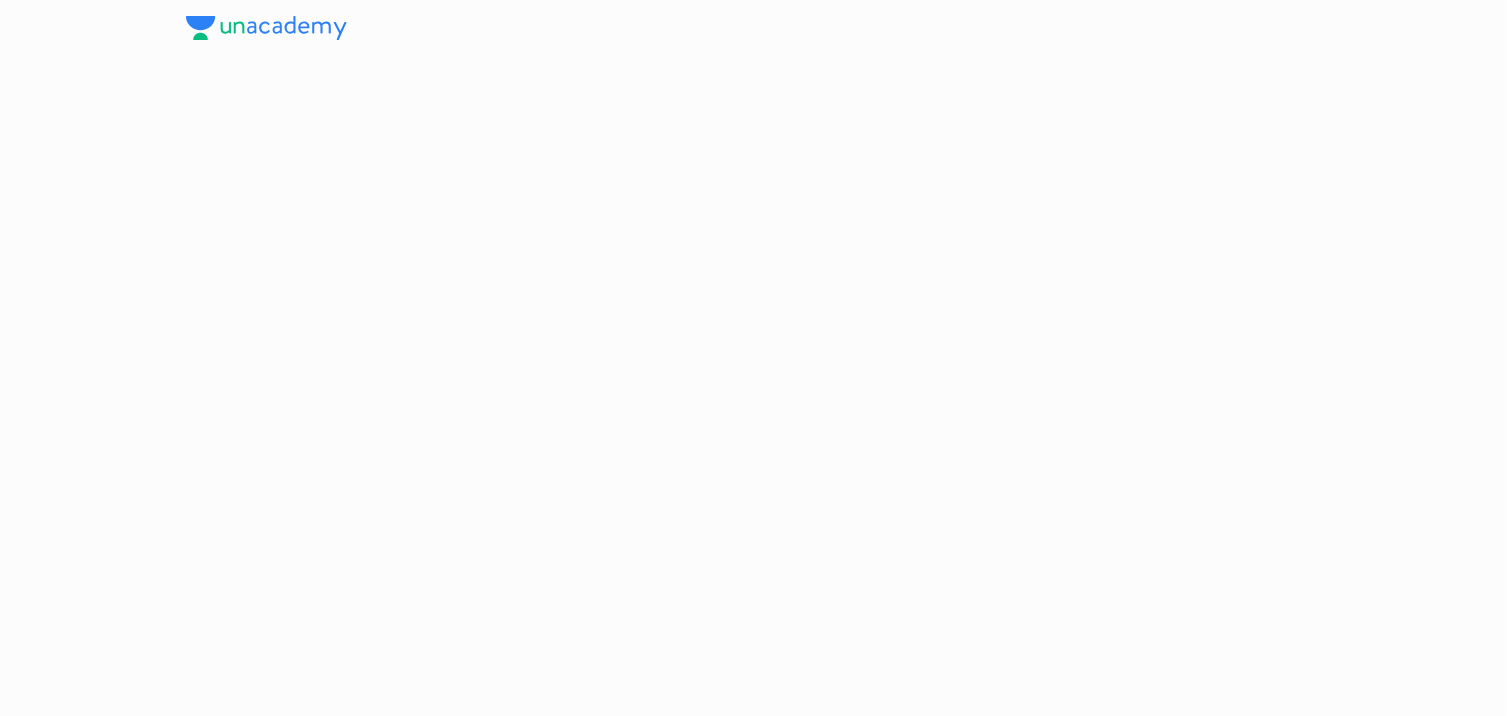 scroll, scrollTop: 0, scrollLeft: 0, axis: both 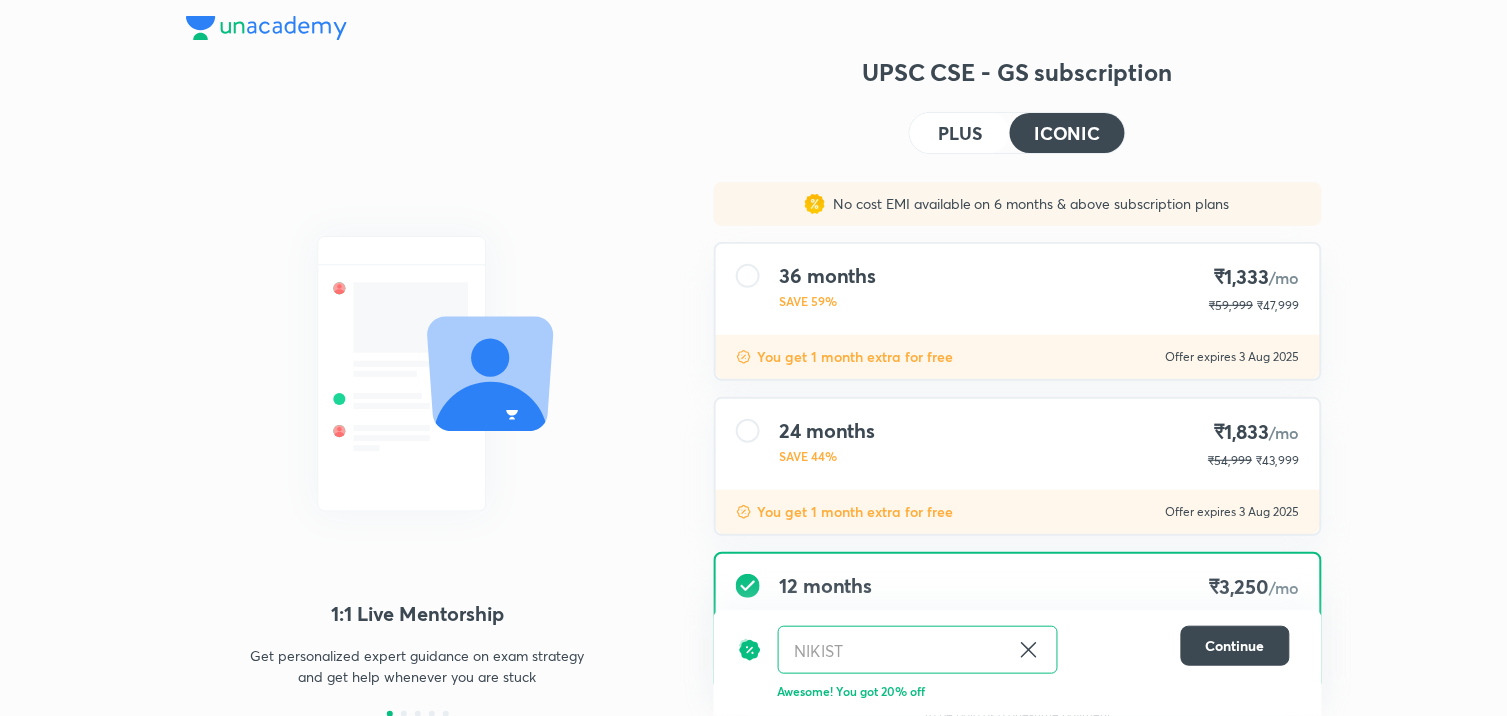 click on "You get 1 month extra for free Offer expires 3 Aug 2025" at bounding box center (1018, 512) 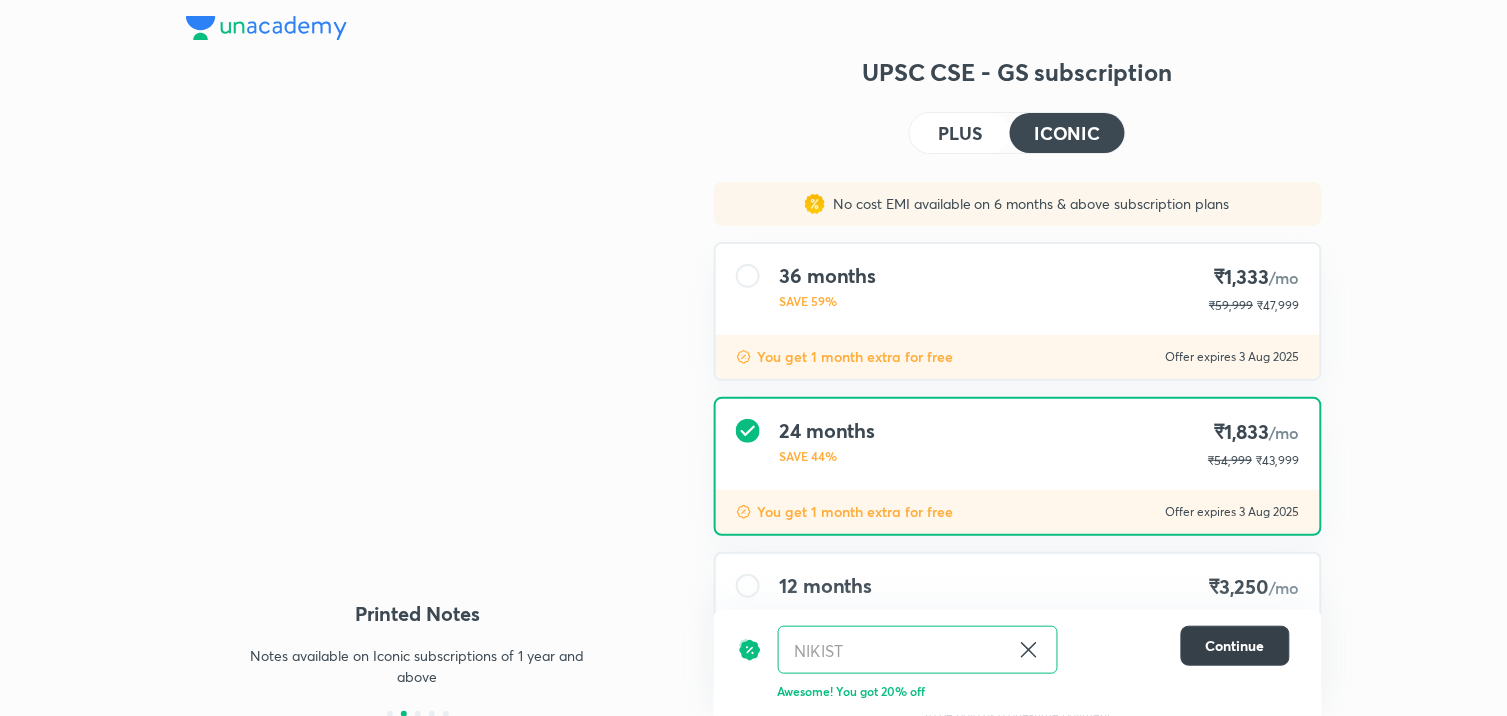 click on "Continue" at bounding box center (1235, 646) 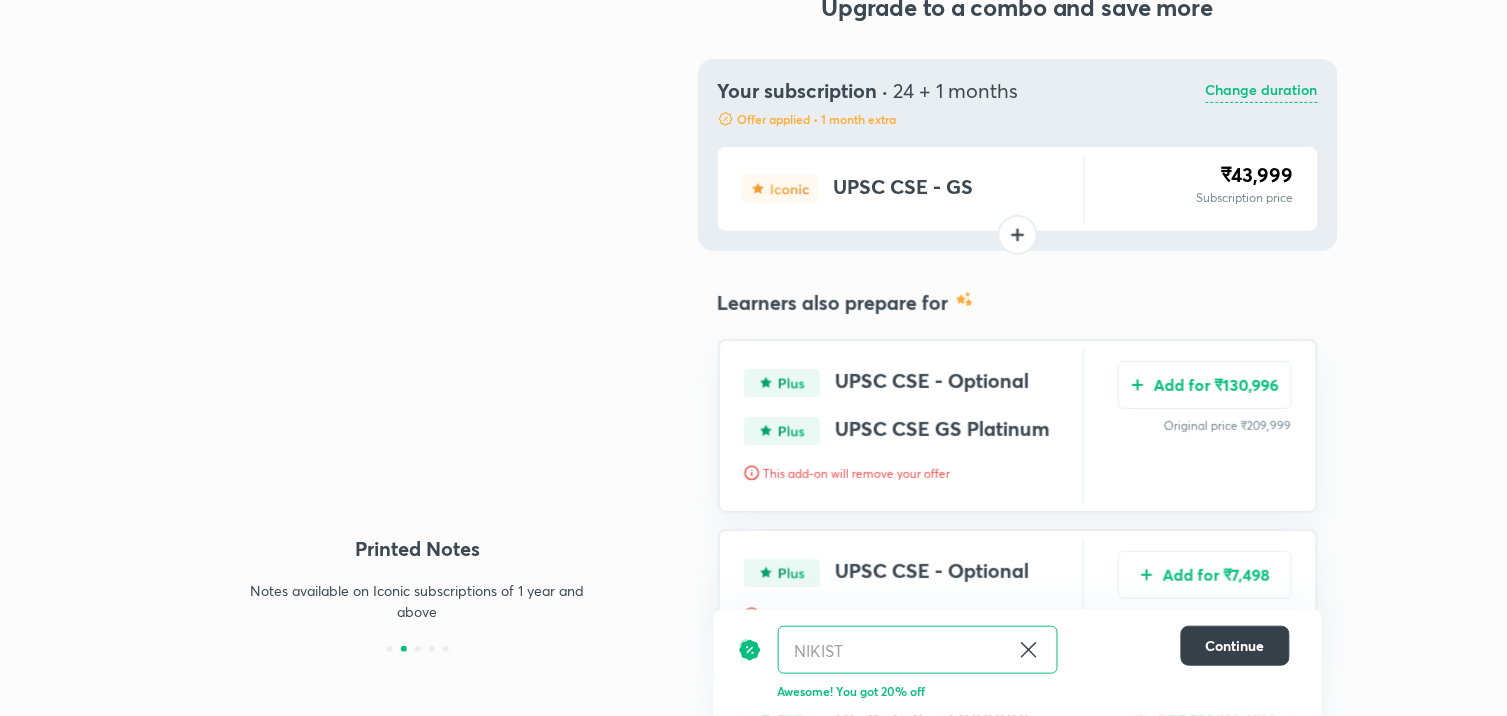 scroll, scrollTop: 111, scrollLeft: 0, axis: vertical 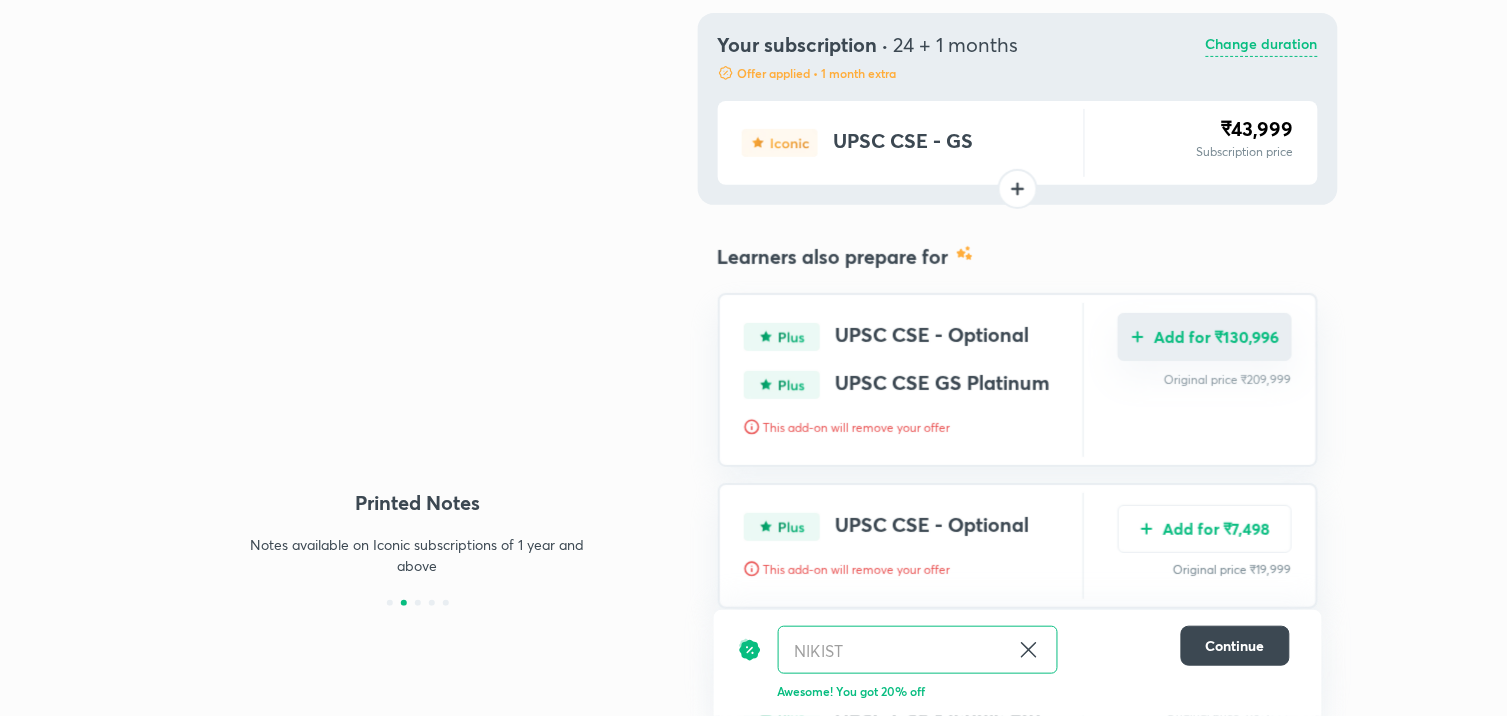 click on "Add for ₹130,996" at bounding box center (1205, 337) 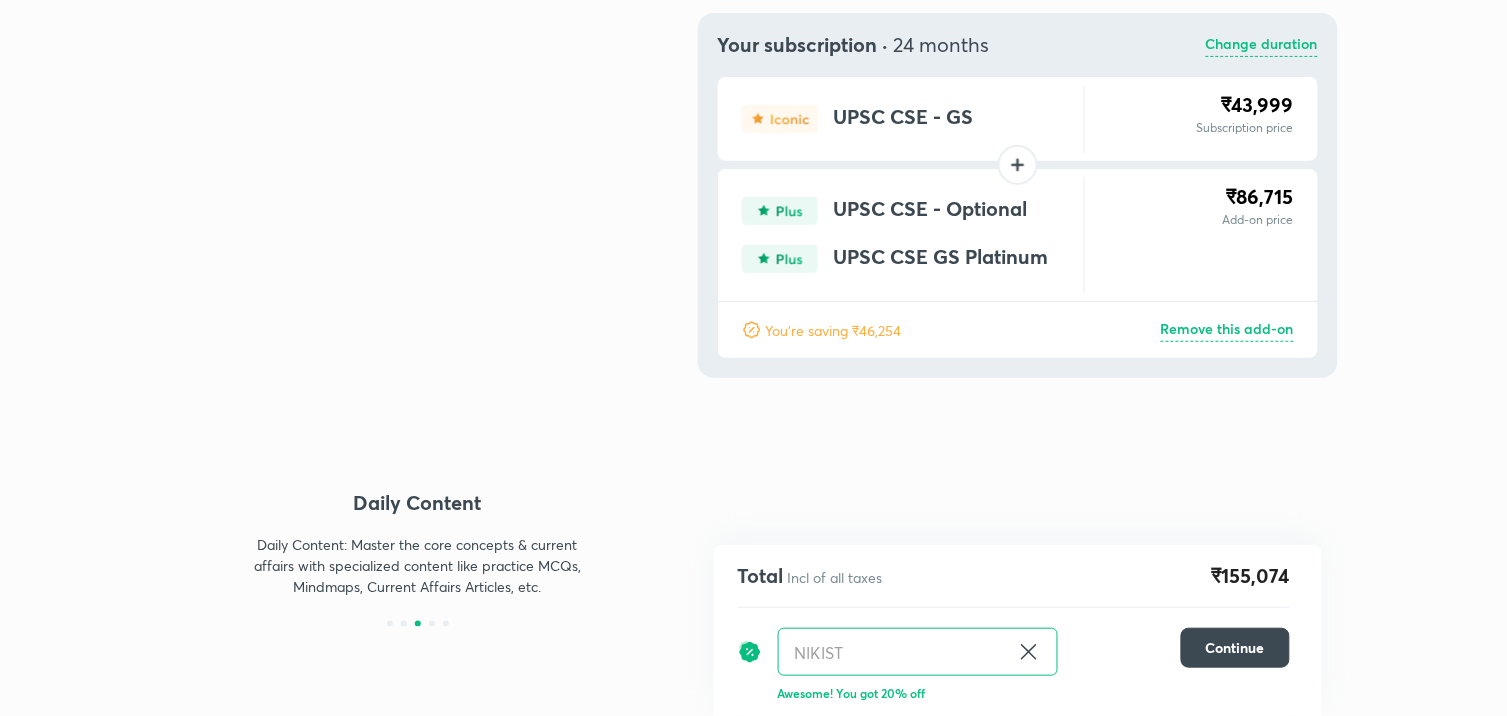 scroll, scrollTop: 21, scrollLeft: 0, axis: vertical 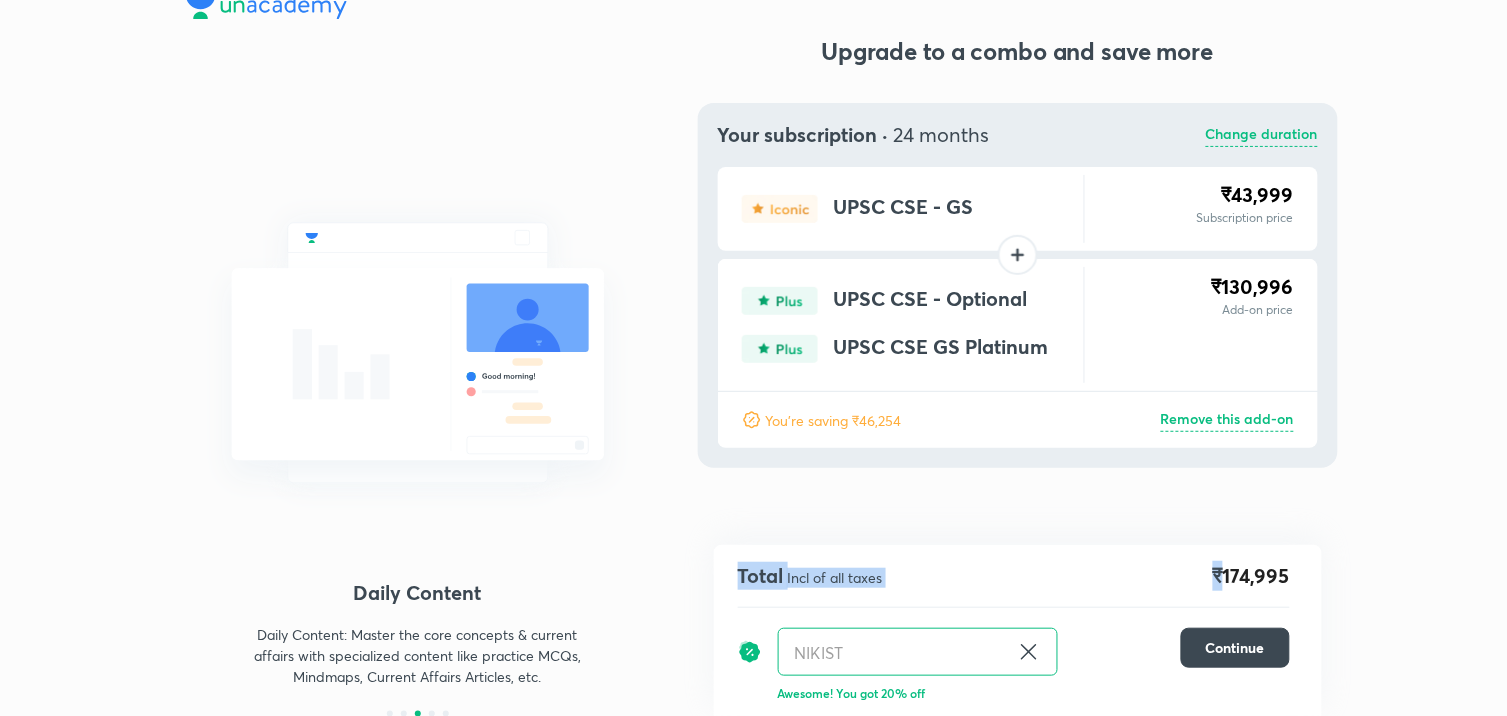 drag, startPoint x: 1226, startPoint y: 573, endPoint x: 1337, endPoint y: 575, distance: 111.01801 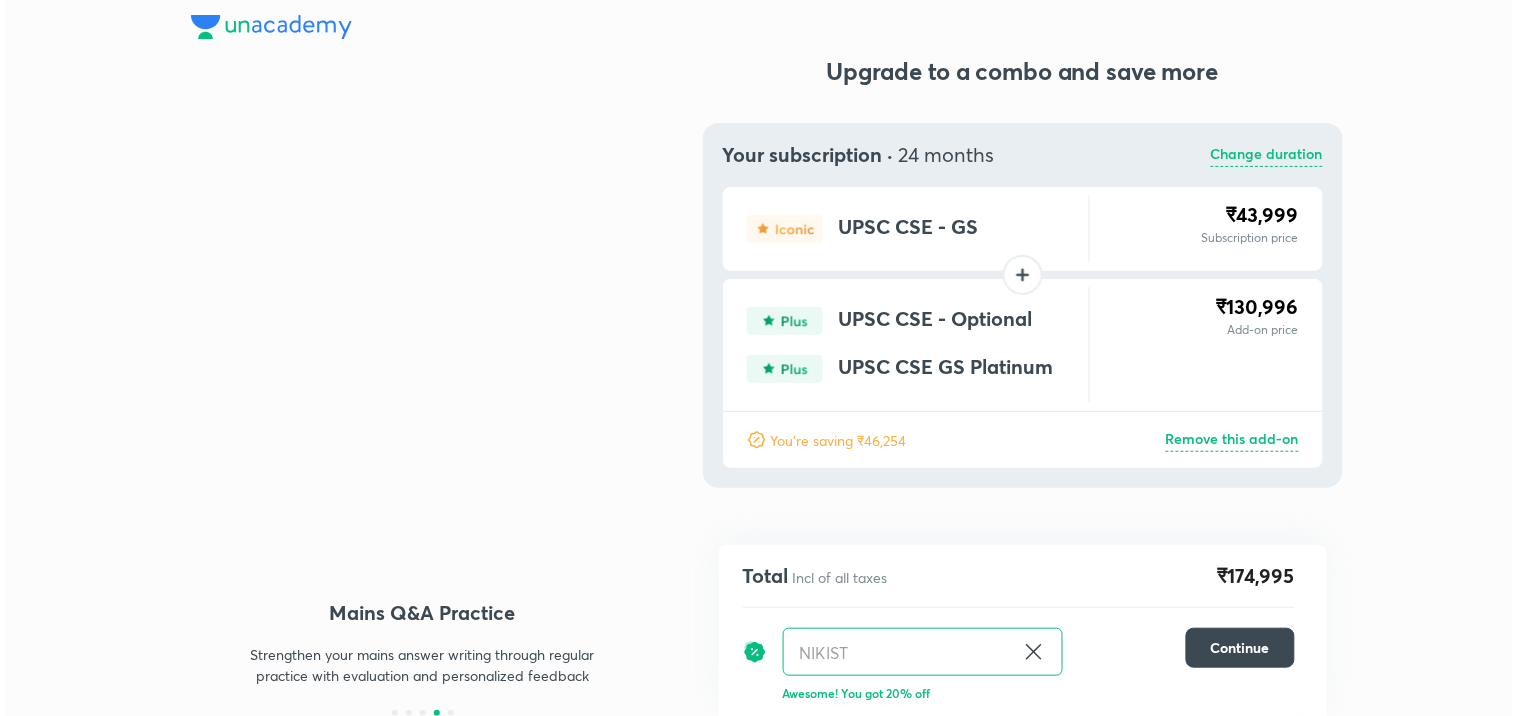 scroll, scrollTop: 0, scrollLeft: 0, axis: both 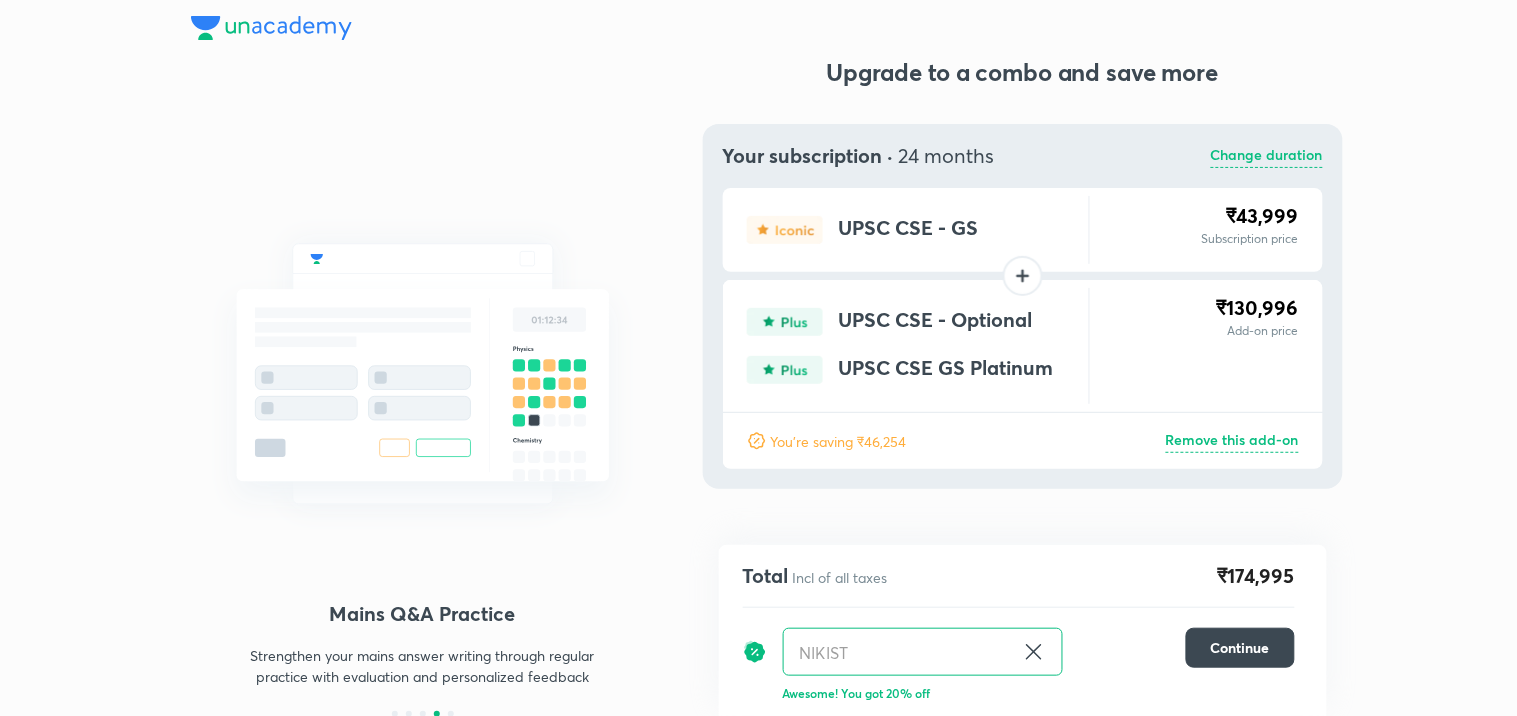 click 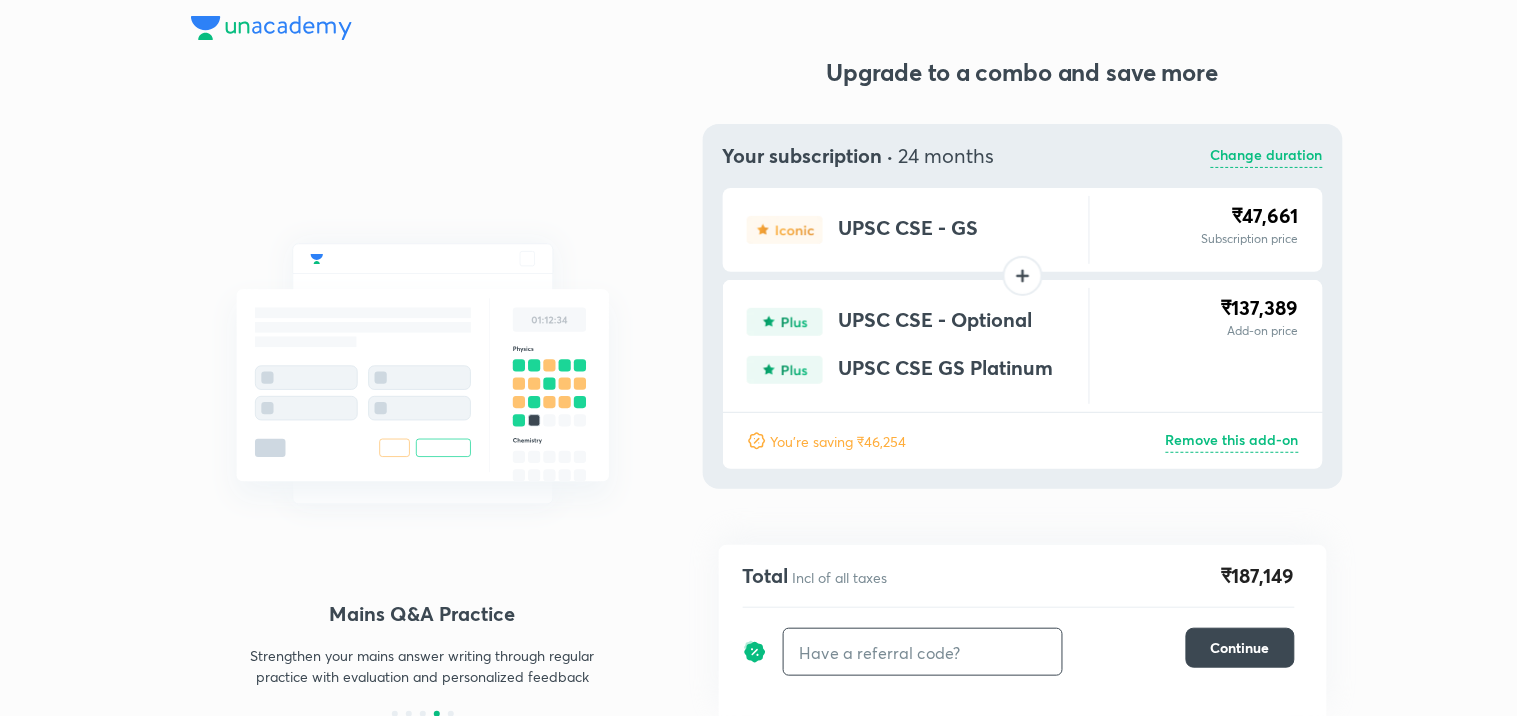 click at bounding box center [923, 652] 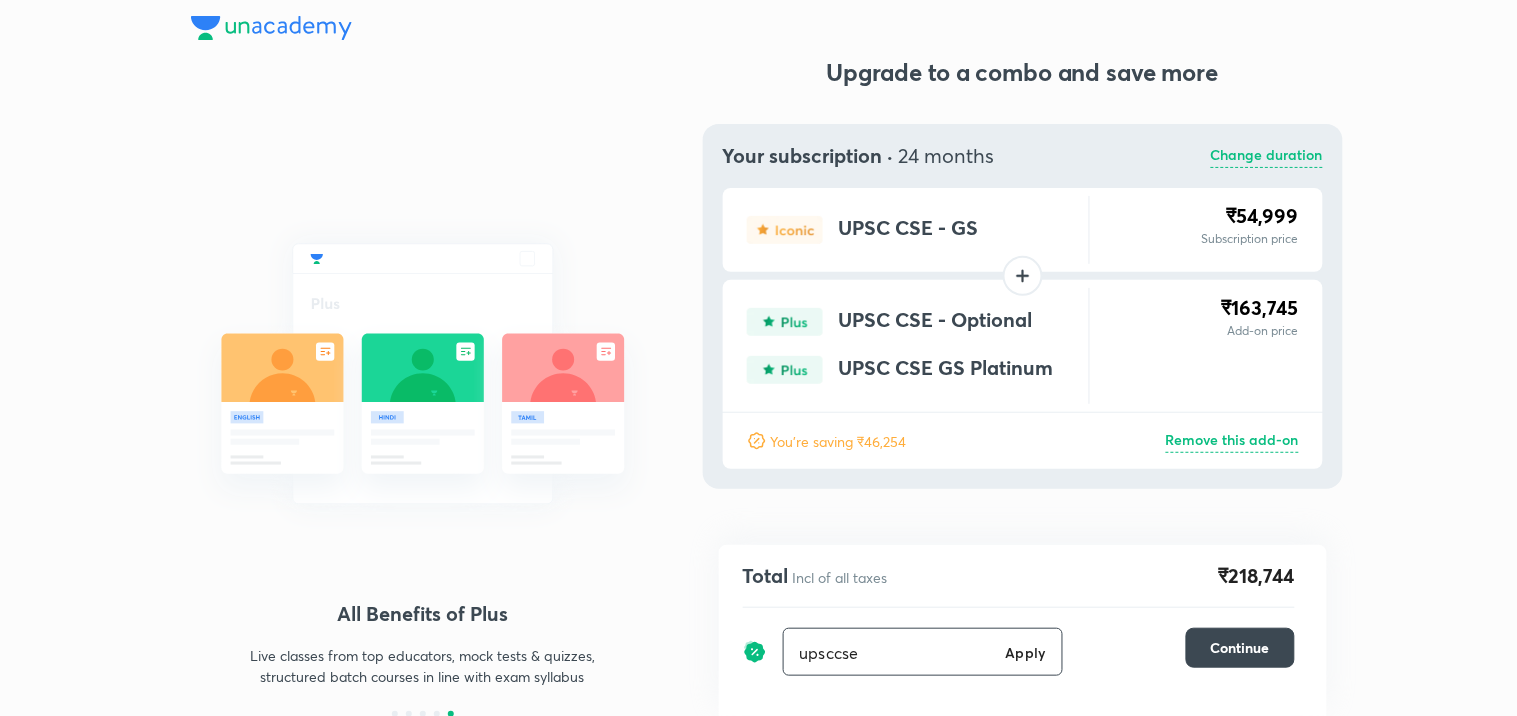 type on "upsccse" 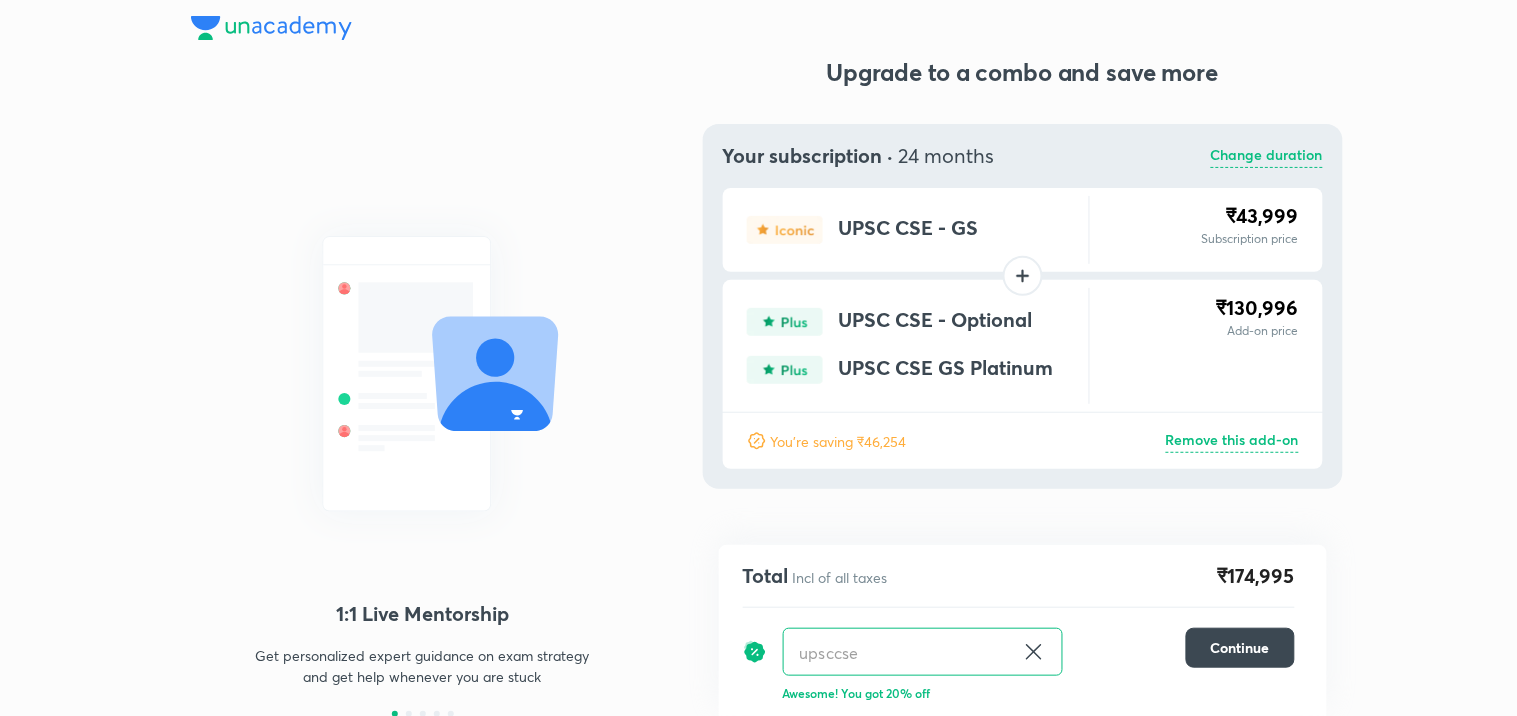 click 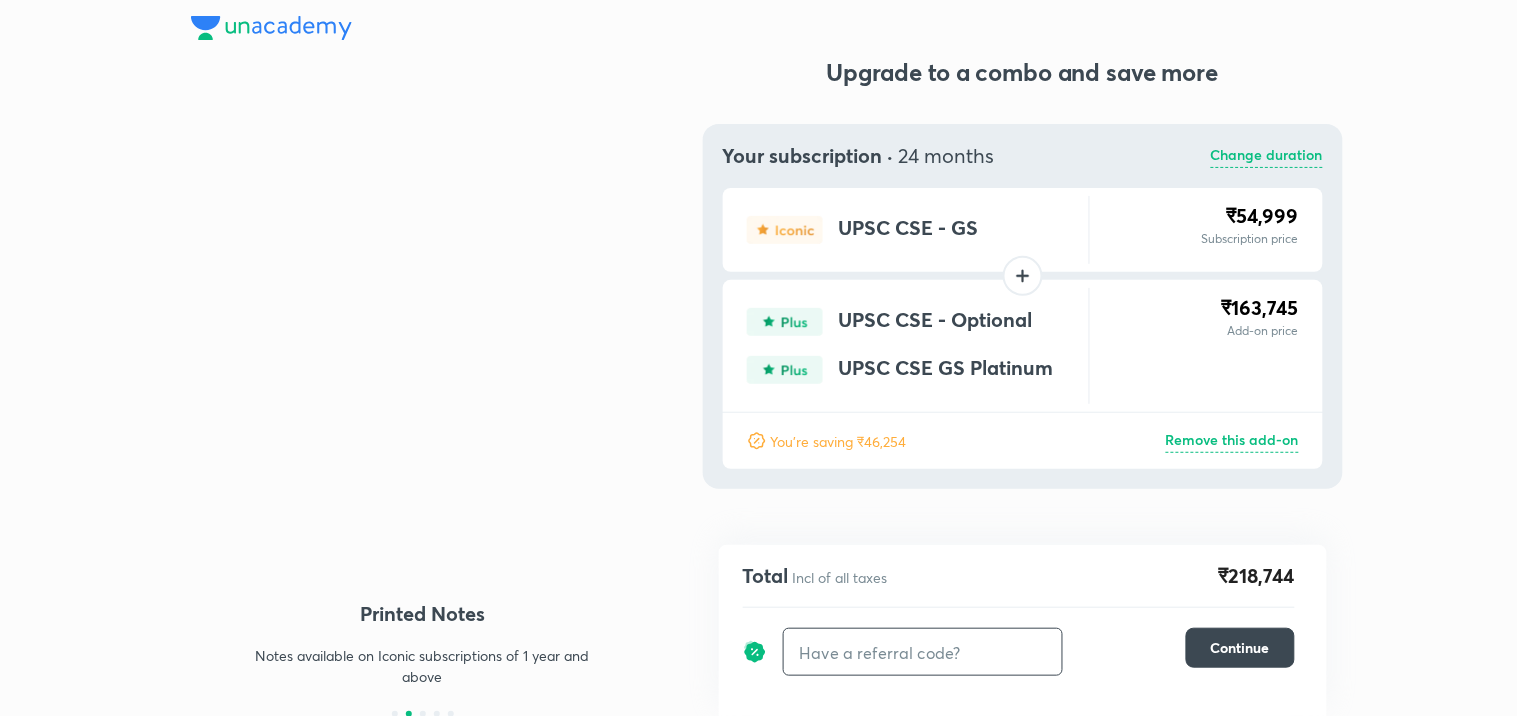click at bounding box center [923, 652] 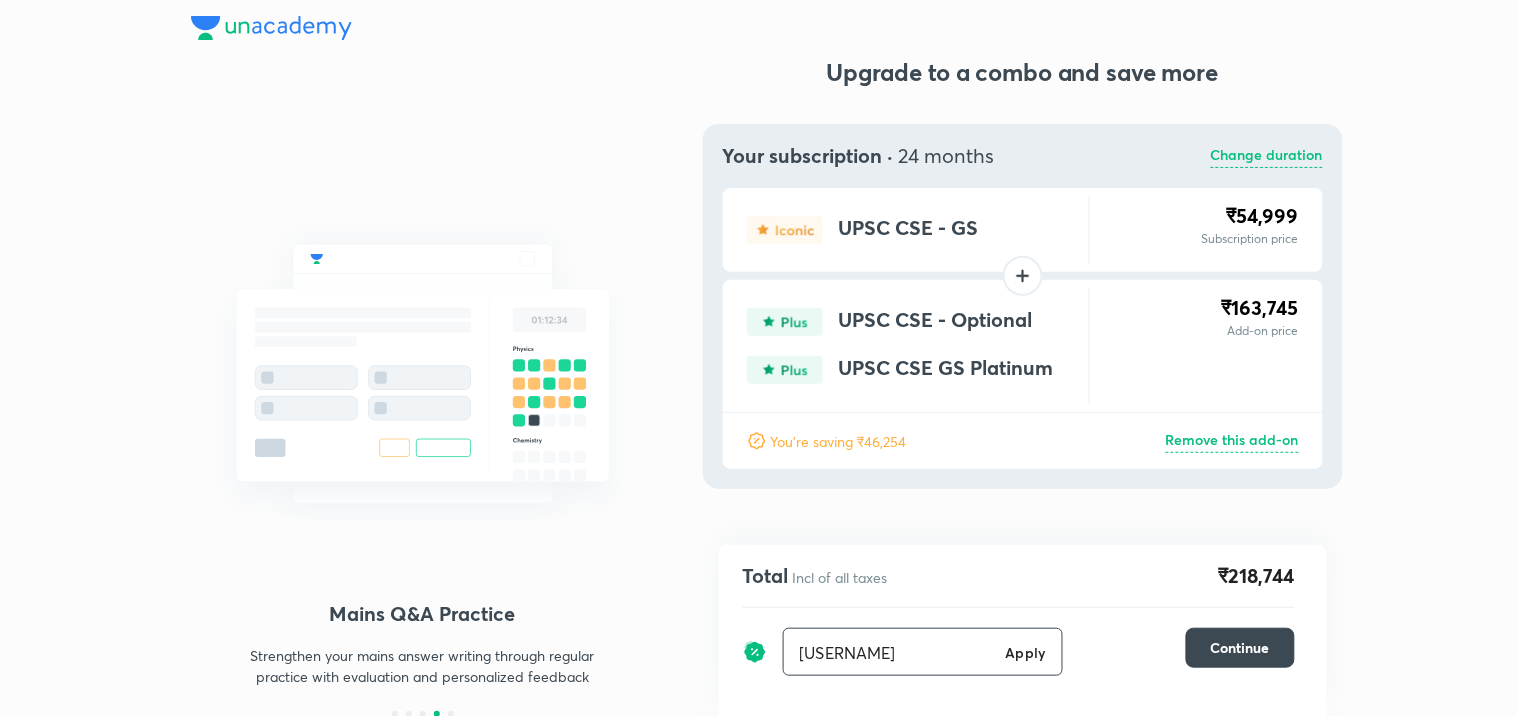 type on "aakash60" 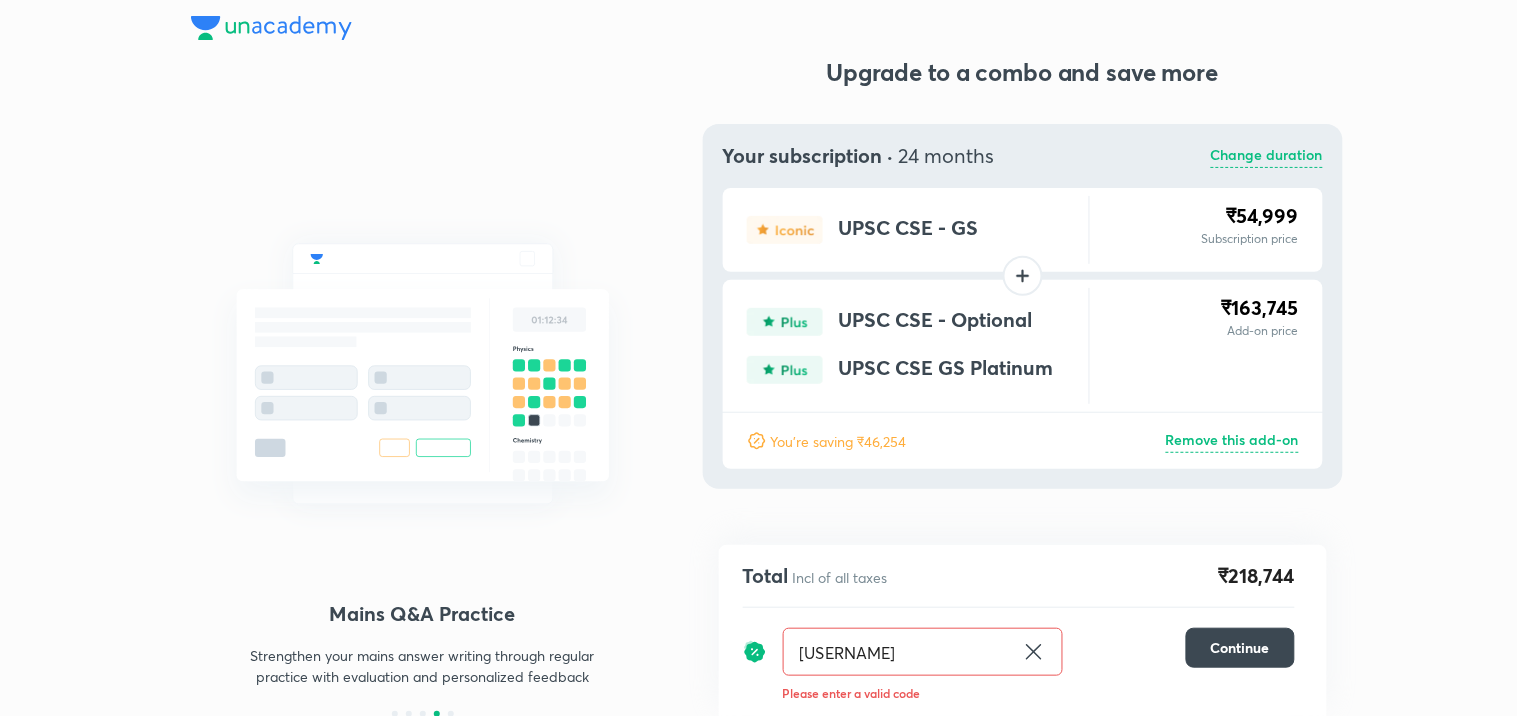 click on "aakash60" at bounding box center (899, 652) 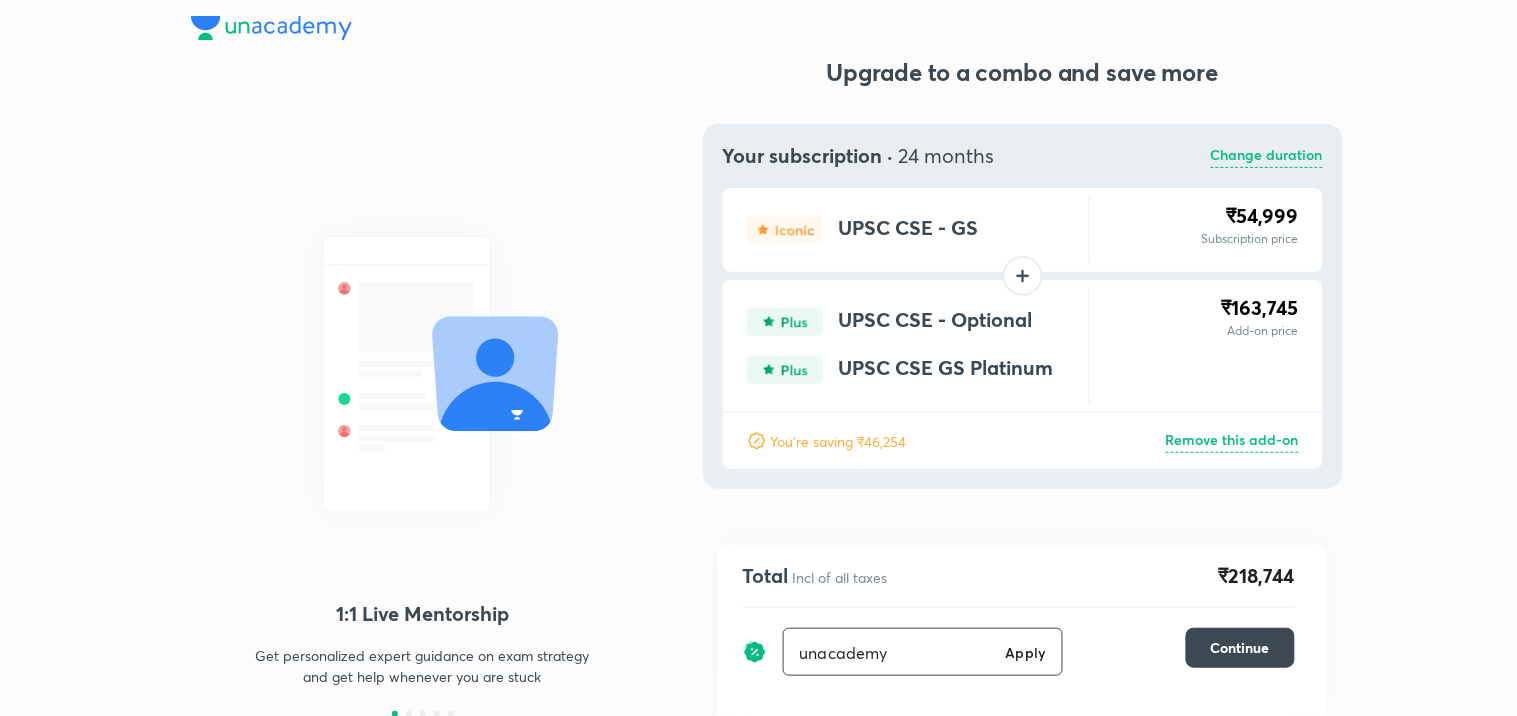 type on "unacademy" 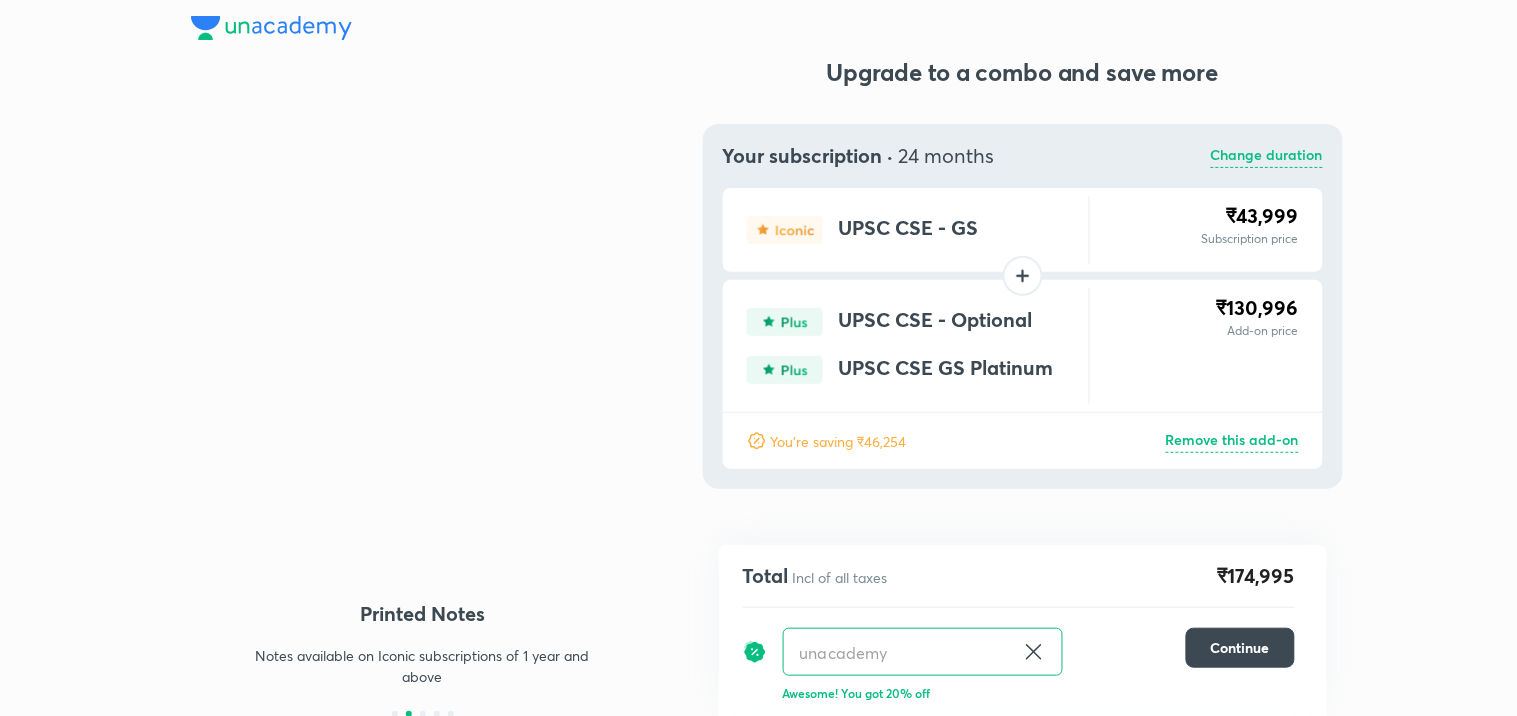 click 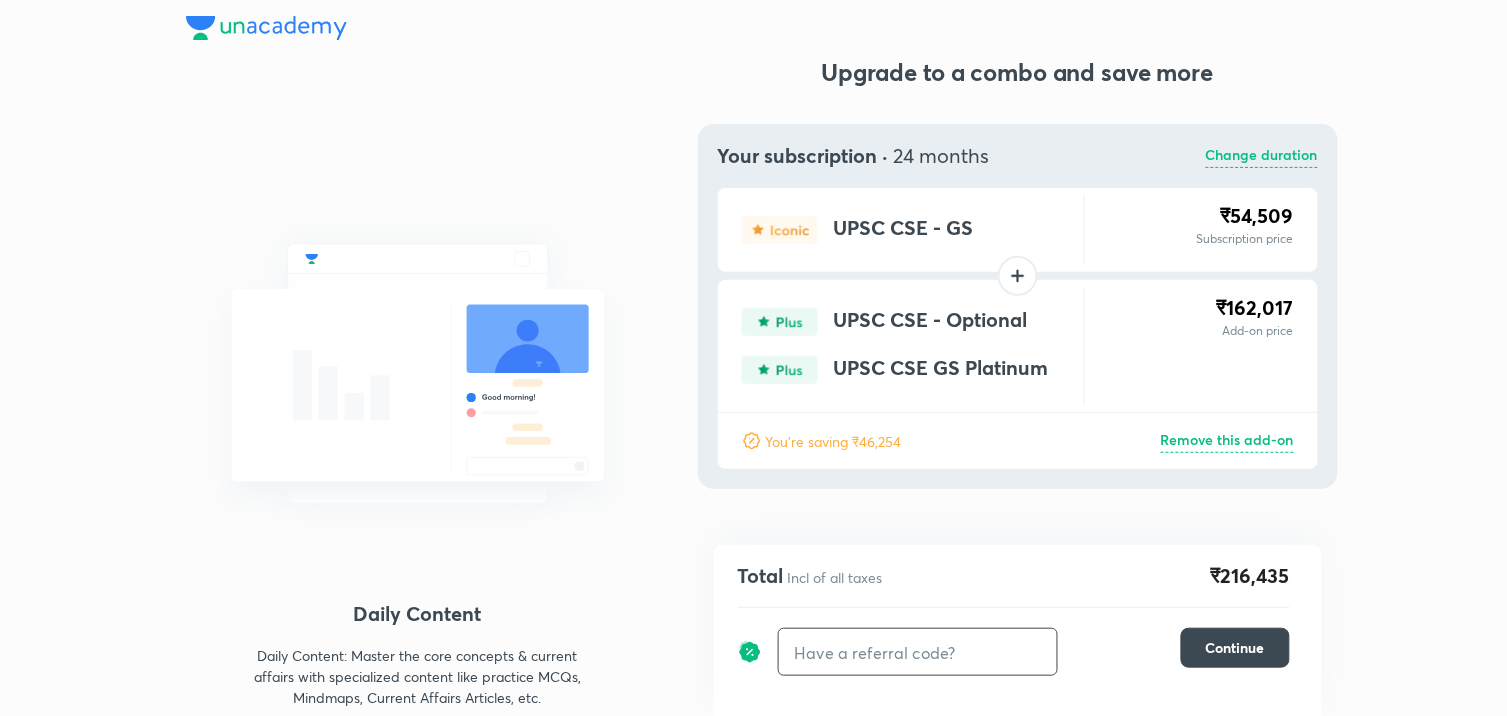 click at bounding box center (918, 652) 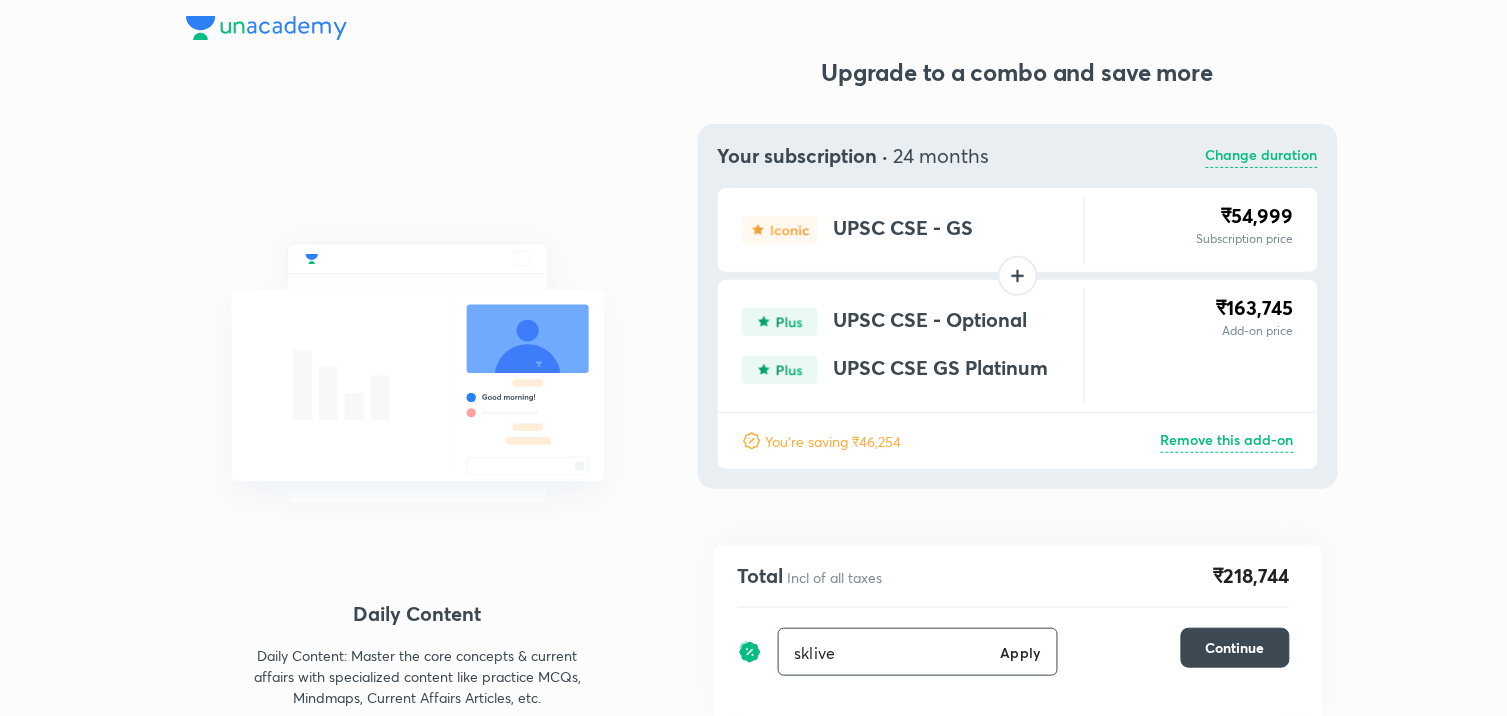 type on "sklive" 